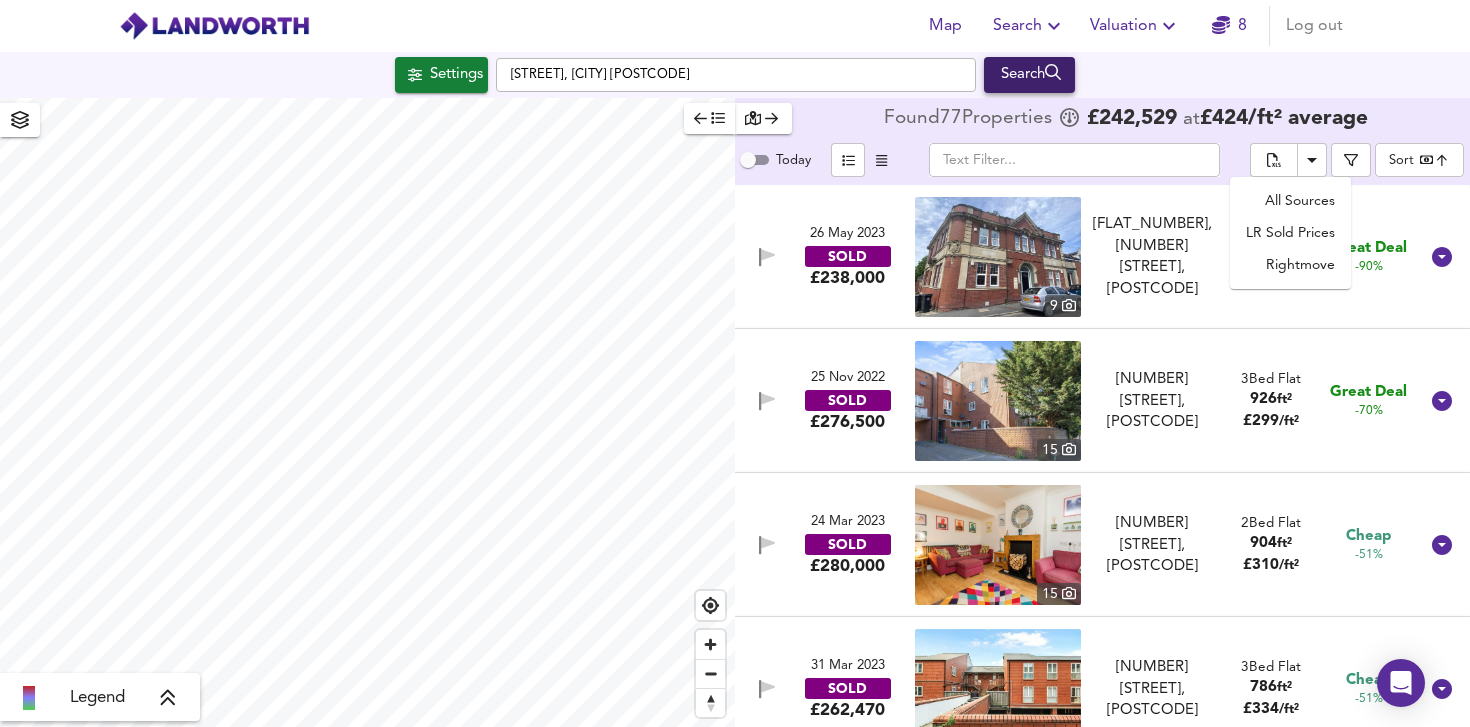 scroll, scrollTop: 0, scrollLeft: 0, axis: both 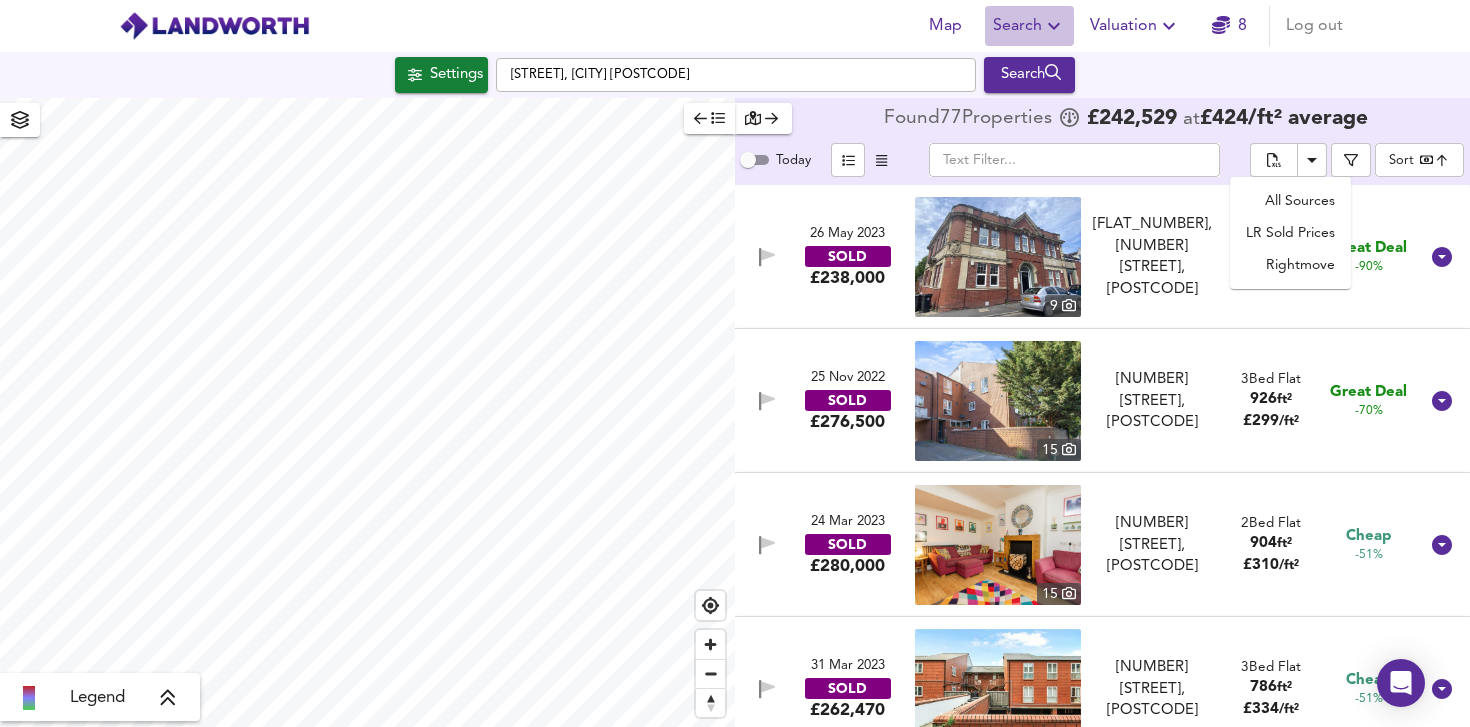 click at bounding box center (1054, 26) 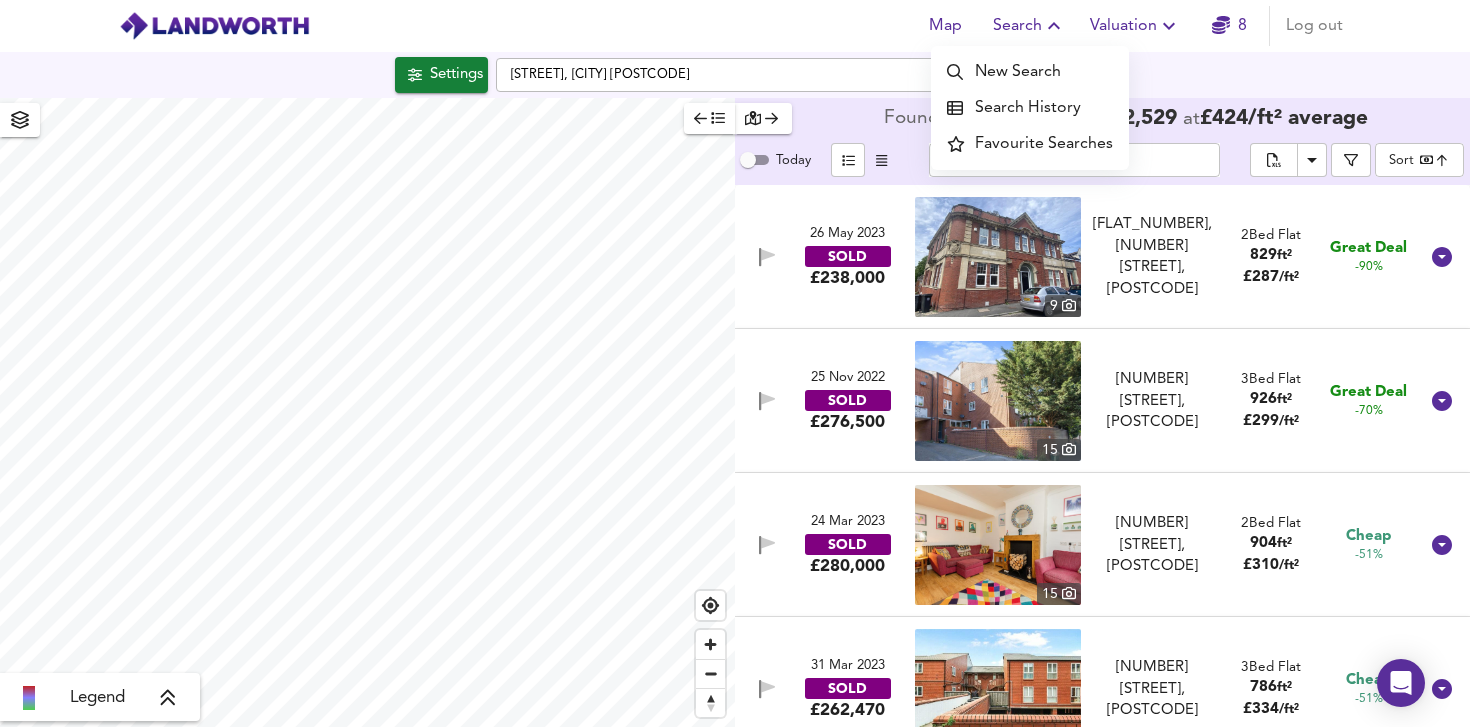 click on "New Search" at bounding box center (1030, 72) 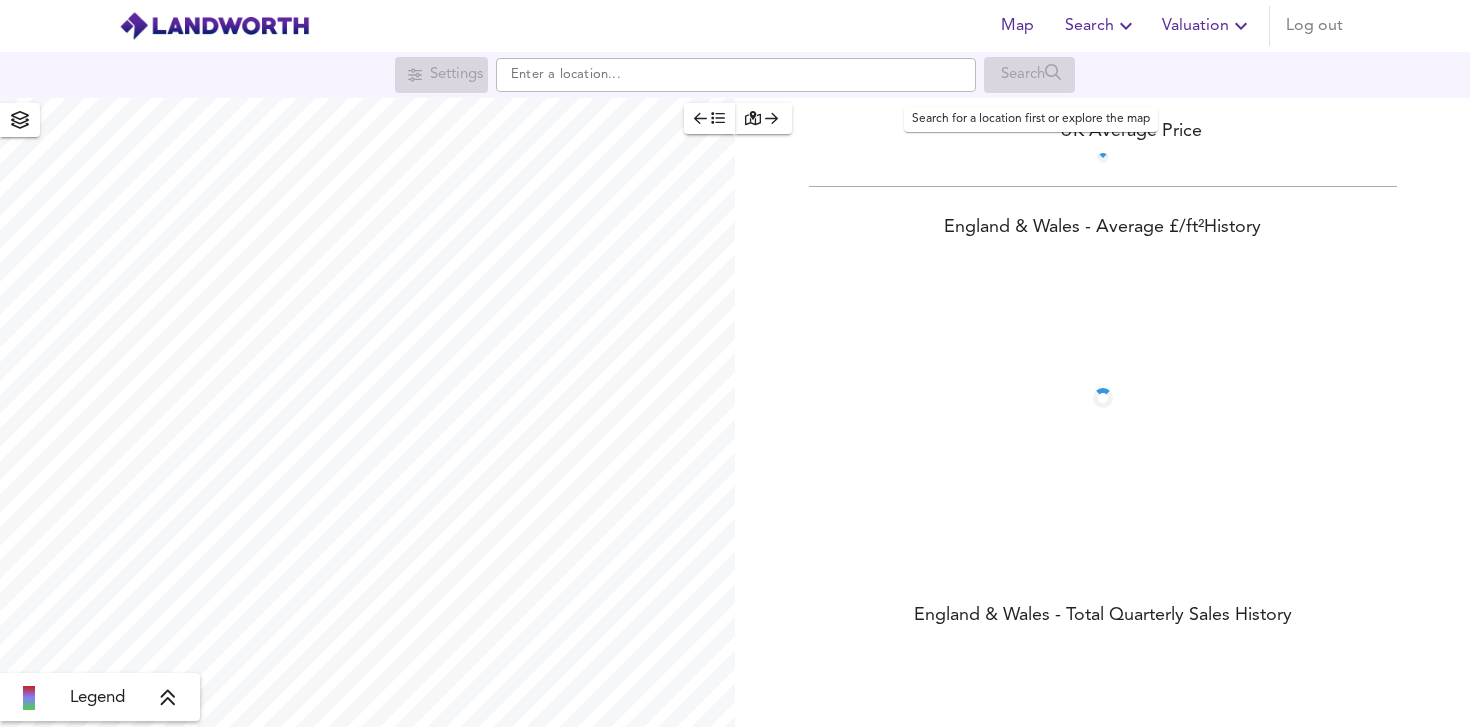 scroll, scrollTop: 0, scrollLeft: 0, axis: both 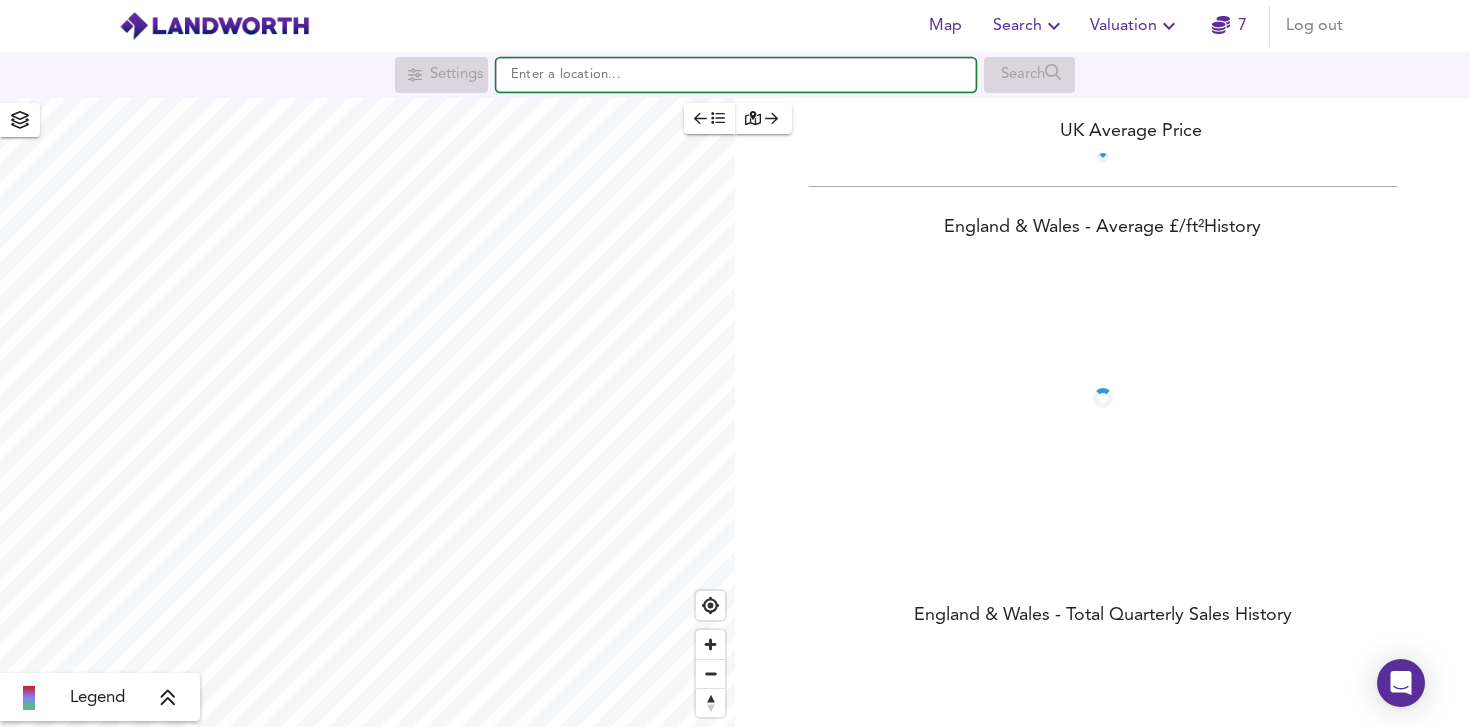 click at bounding box center (736, 75) 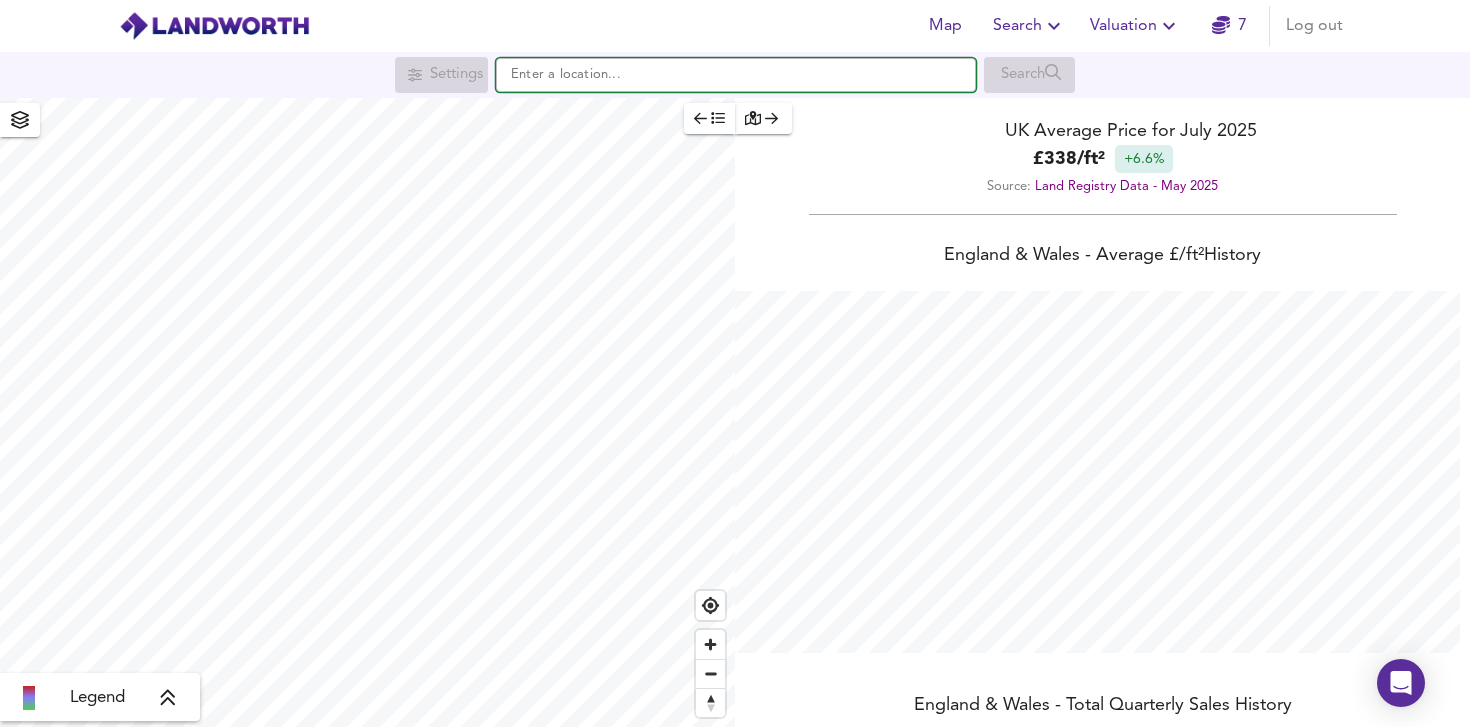 scroll, scrollTop: 999273, scrollLeft: 998530, axis: both 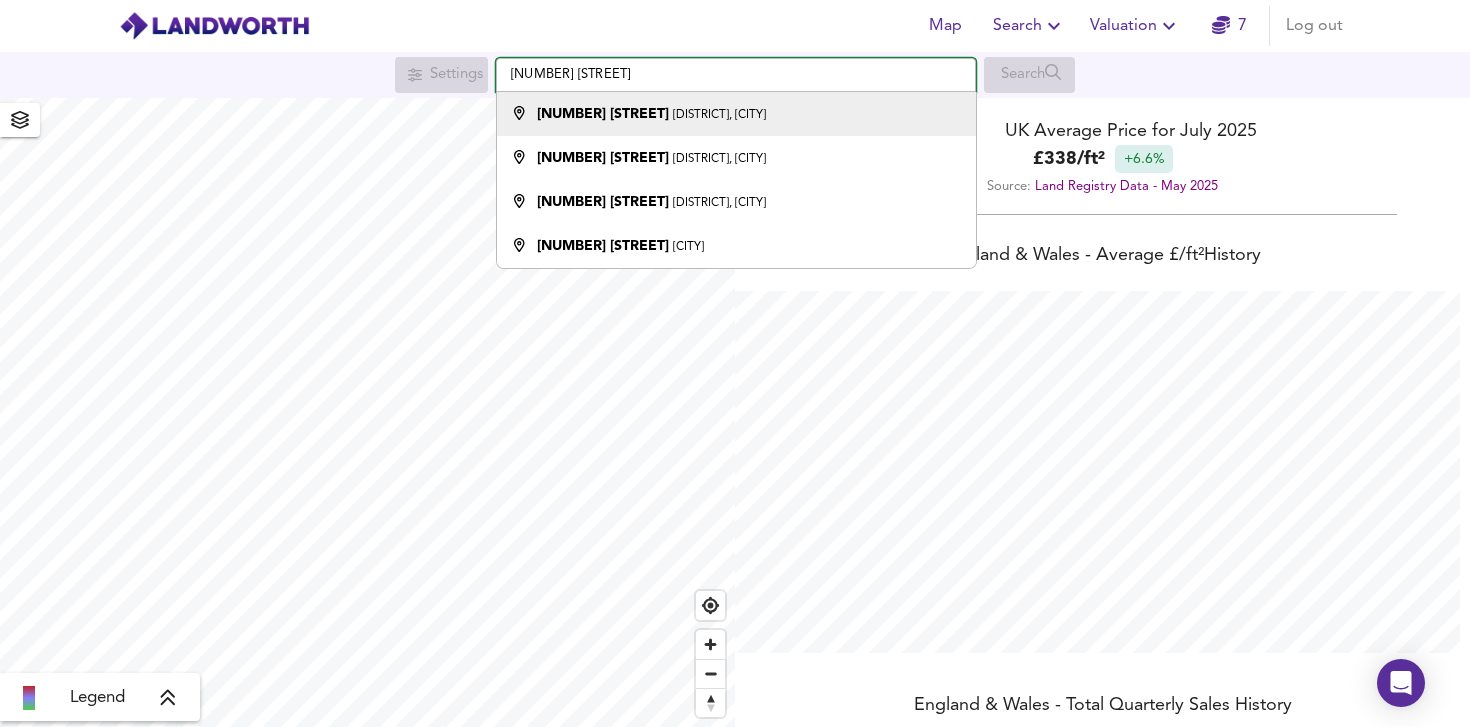 type on "[NUMBER] [STREET]" 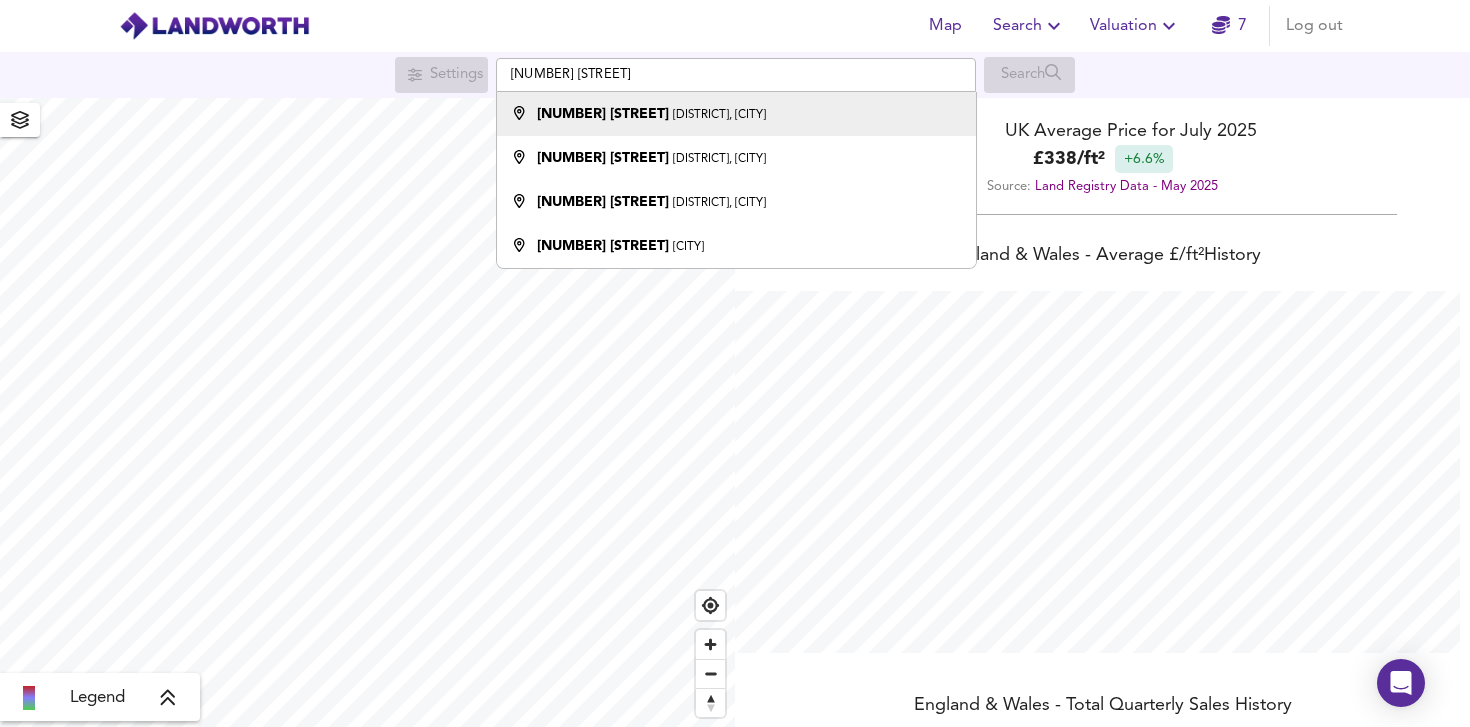 click on "[DISTRICT], [CITY]" at bounding box center (719, 115) 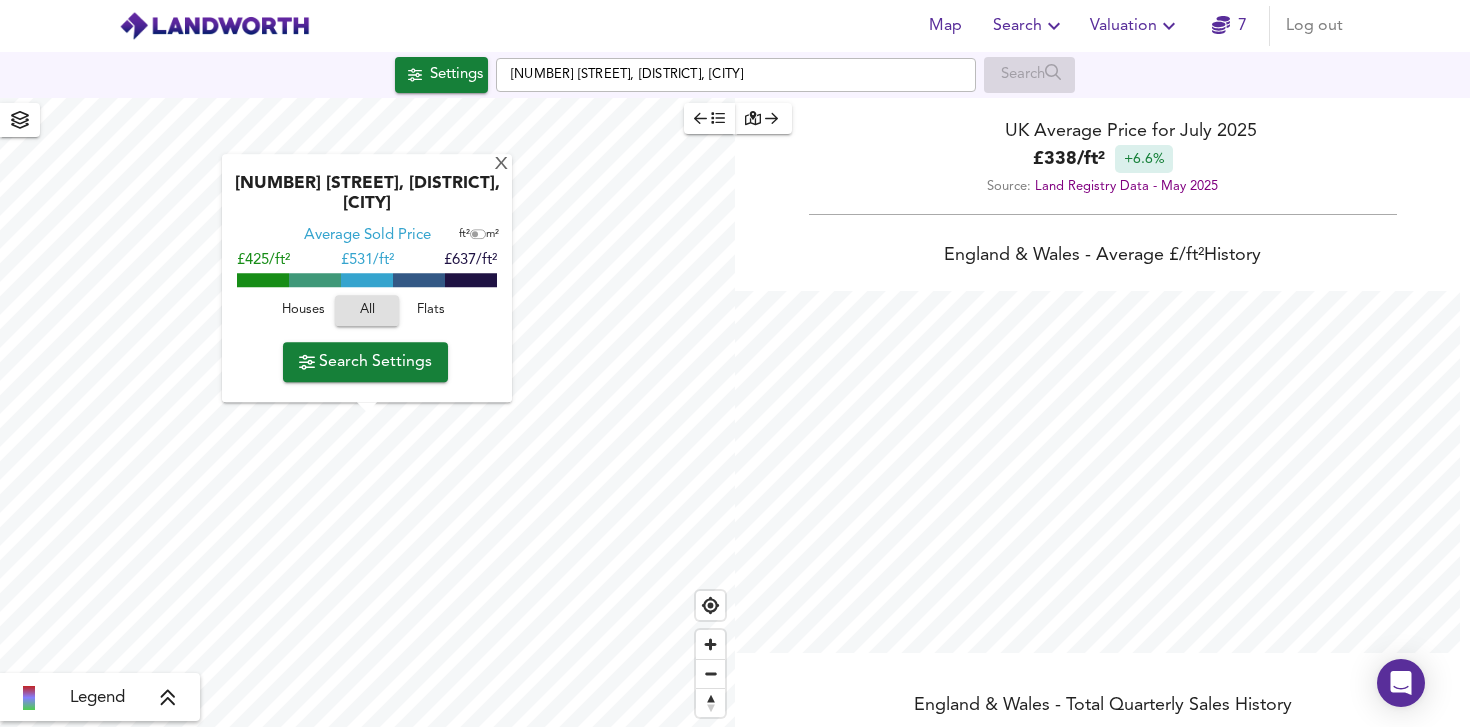 click at bounding box center (20, 120) 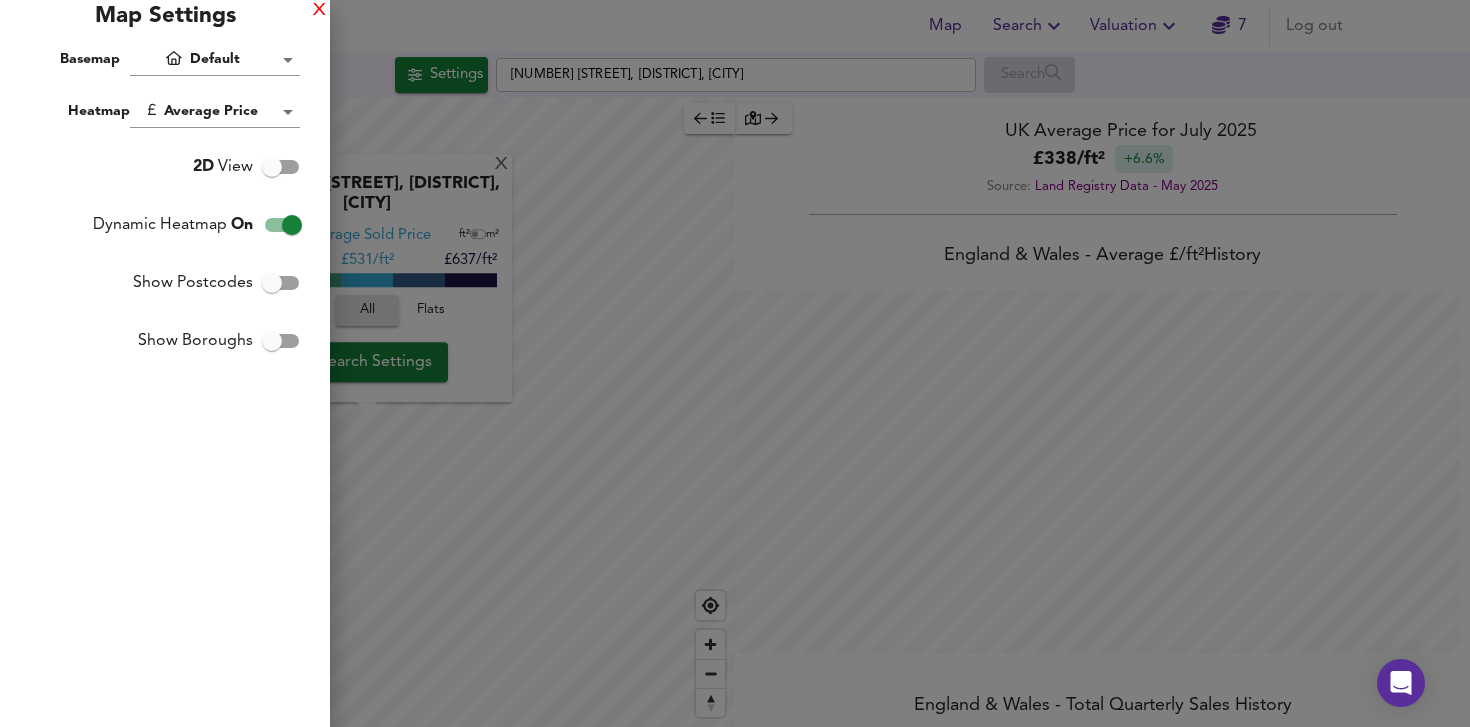 click on "X" at bounding box center [319, 11] 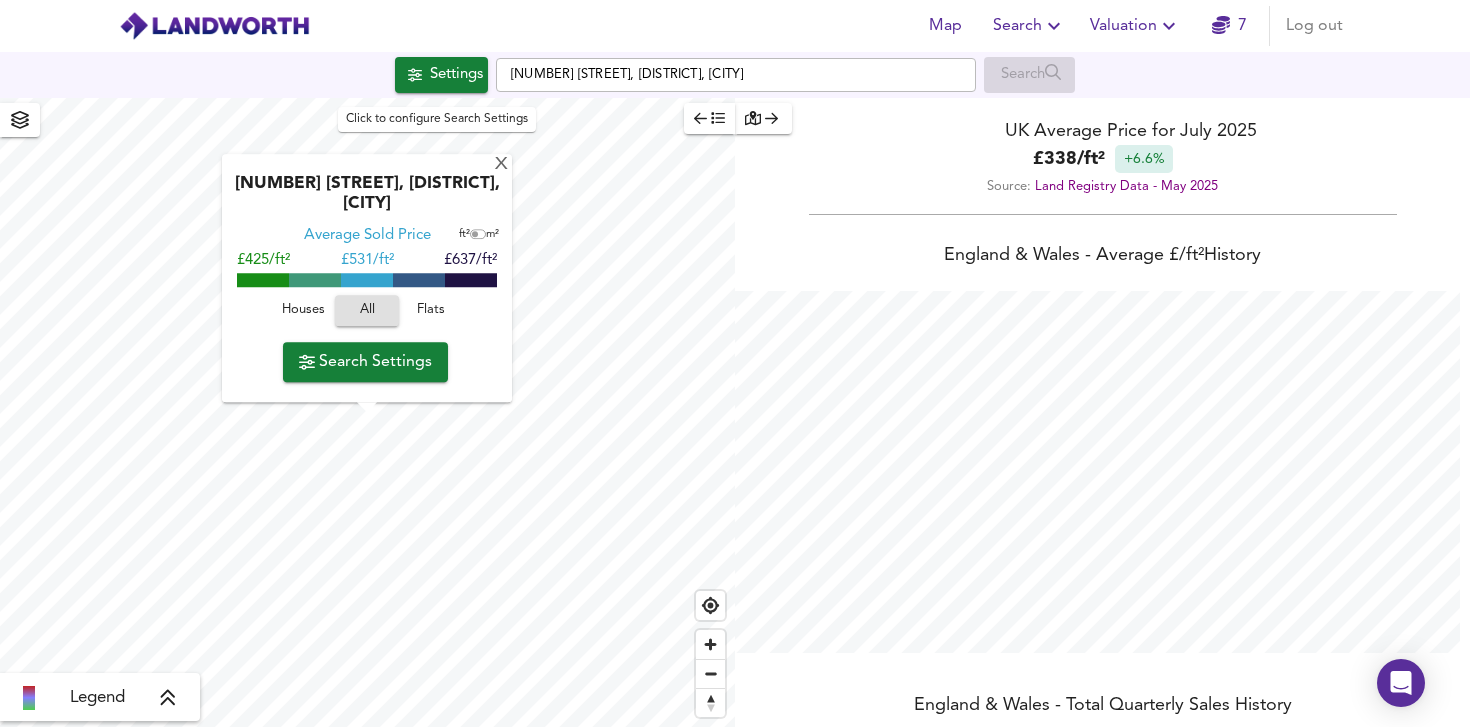 click on "Settings" at bounding box center (456, 75) 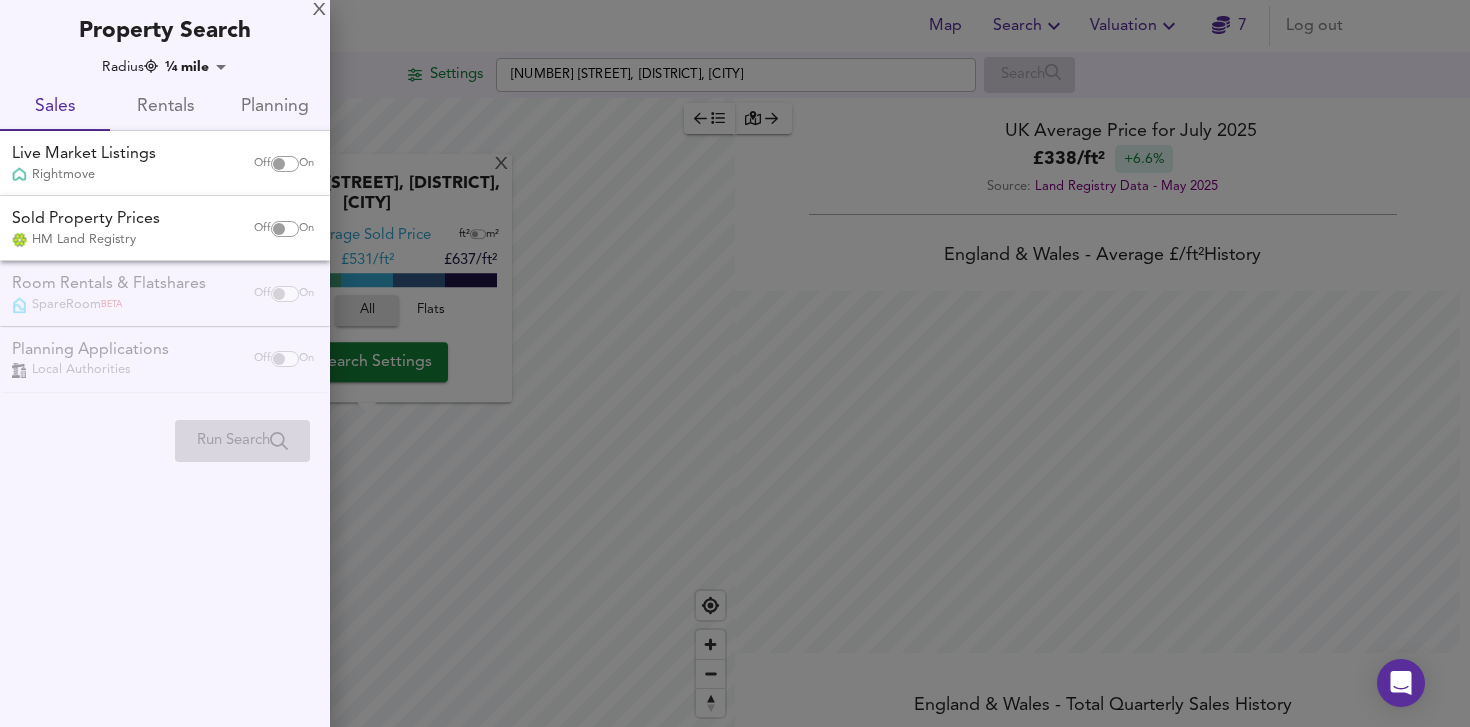 click at bounding box center [279, 164] 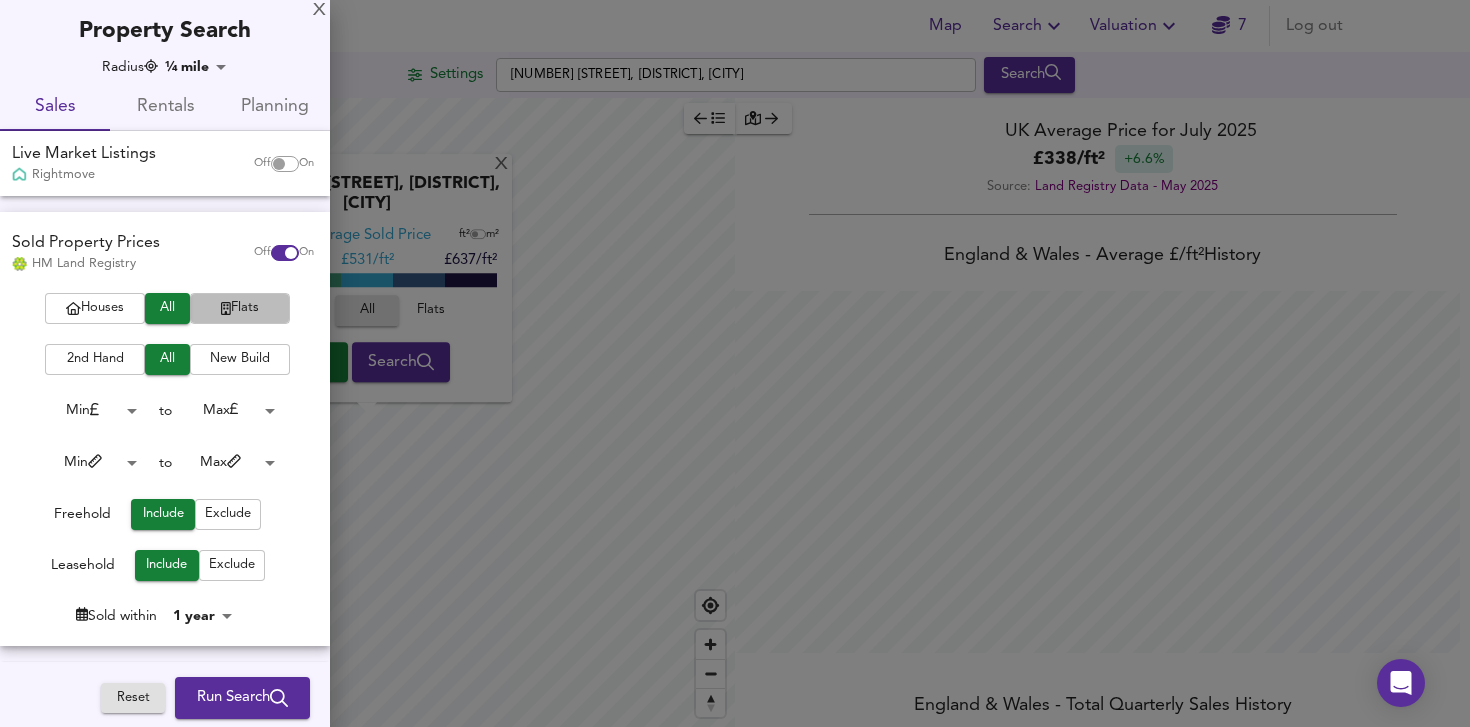 click at bounding box center [226, 308] 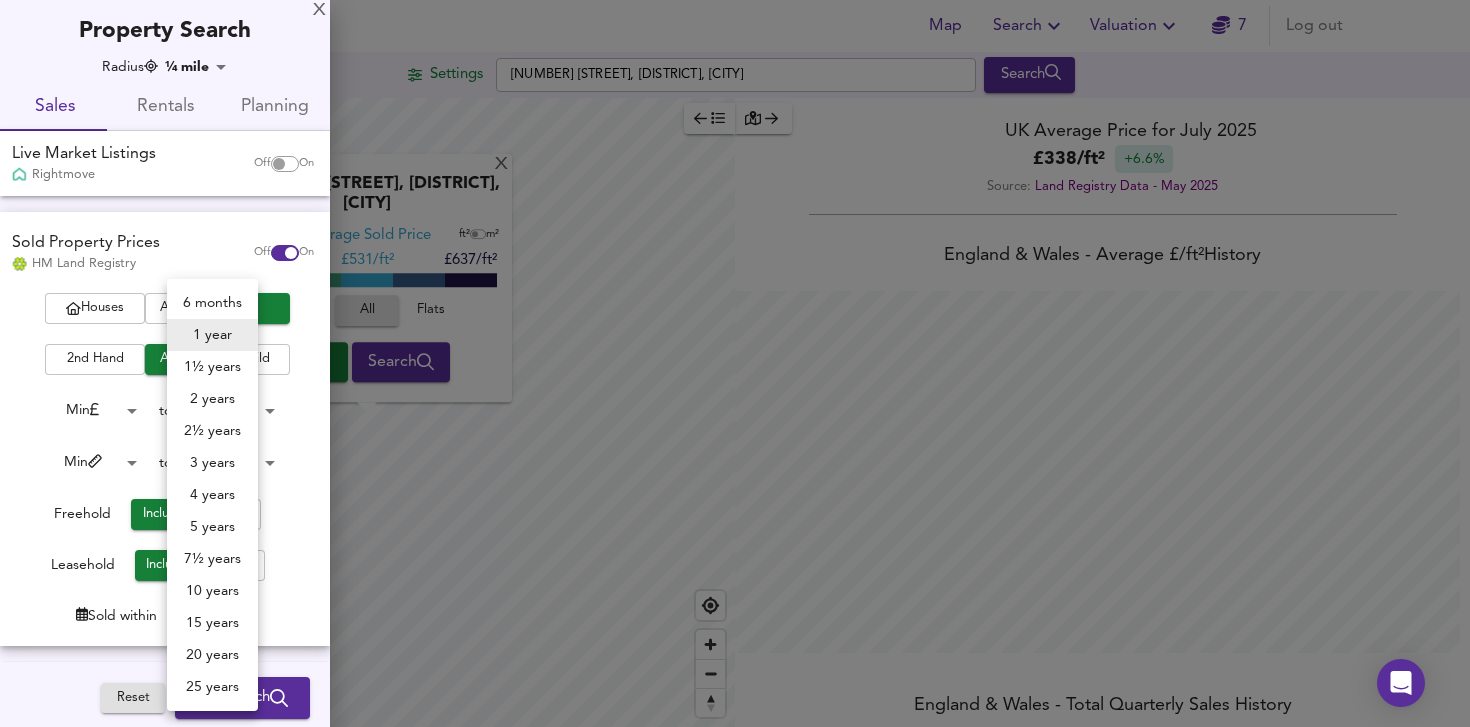 click on "Map Search Valuation    7 Log out        Settings     [NUMBER] [STREET], [DISTRICT], [CITY]        Search      X [NUMBER] [STREET], [DISTRICT], [CITY] Average Sold Price ft²   m² £425/ft² £ 531/ft² £637/ft² Houses All Flats     Search         Legend       UK Average Price   for July 2025 £ 338 / ft²      +6.6% Source:   Land Registry Data - May 2025 England & Wales - Average £/ ft²  History England & Wales - Total Quarterly Sales History X Map Settings Basemap          Default hybrid Heatmap          Average Price landworth 2D   View Dynamic Heatmap   On Show Postcodes Show Boroughs 2D 3D Find Me X Property Search Radius   ¼ mile 402 Sales Rentals Planning    Live Market Listings   Rightmove Off   On     Sold Property Prices   HM Land Registry Off   On    Houses All   Flats 2nd Hand All New Build Min   0 to Max   200000000 Min   0 to Max   100000 Freehold    Include Exclude Leasehold  Include Exclude   Sold within 12" at bounding box center (735, 363) 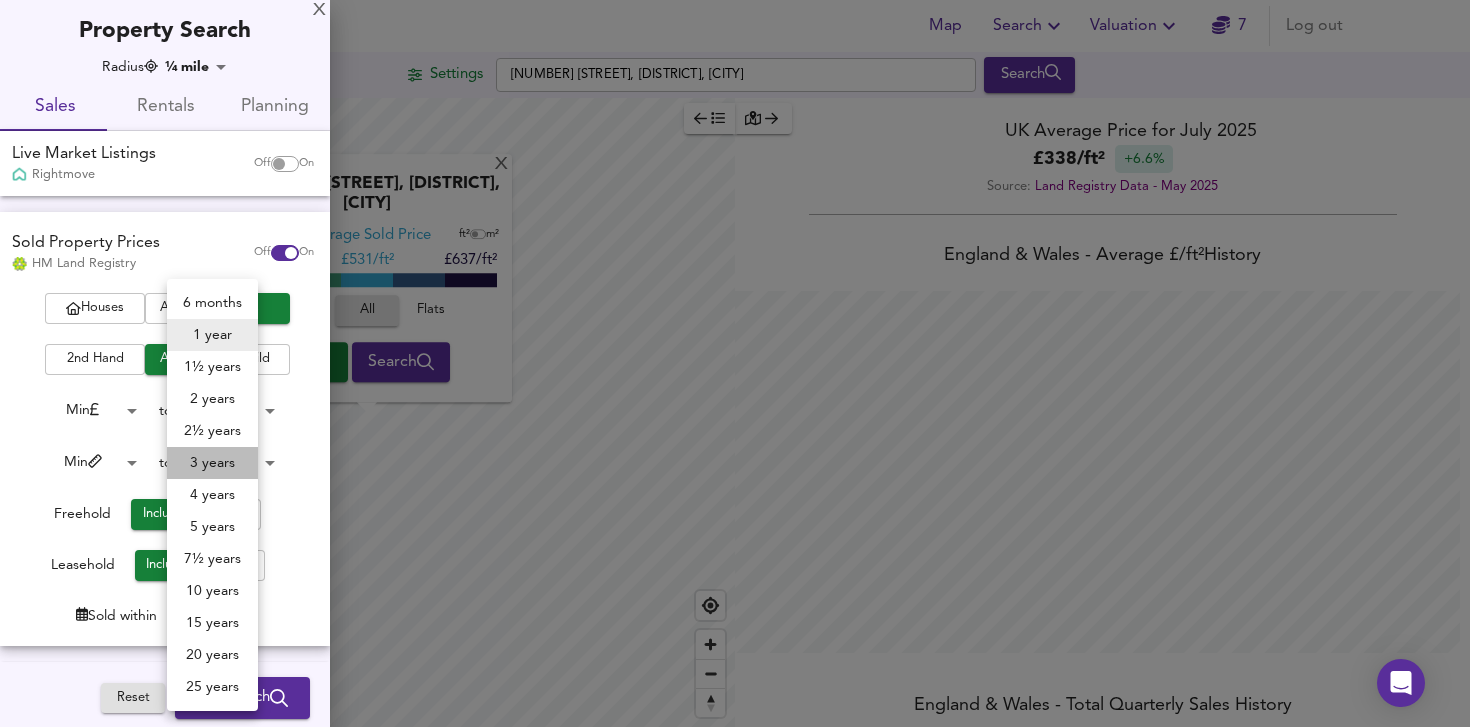 click on "3 years" at bounding box center (212, 463) 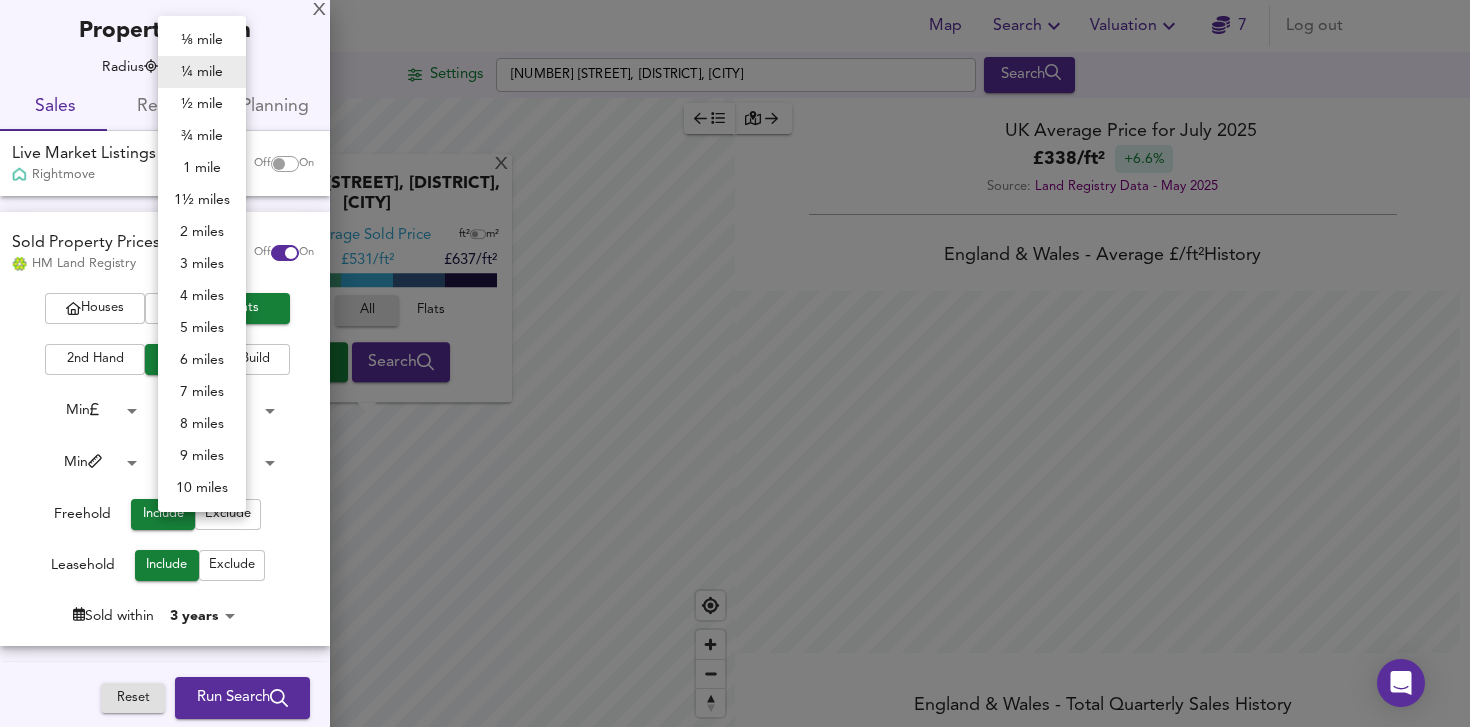 click on "Map Search Valuation    7 Log out        Settings     [NUMBER] [STREET], [DISTRICT], [CITY]        Search      X [NUMBER] [STREET], [DISTRICT], [CITY] Average Sold Price ft²   m² £425/ft² £ 531/ft² £637/ft² Houses All Flats     Search         Legend       UK Average Price   for July 2025 £ 338 / ft²      +6.6% Source:   Land Registry Data - May 2025 England & Wales - Average £/ ft²  History England & Wales - Total Quarterly Sales History X Map Settings Basemap          Default hybrid Heatmap          Average Price landworth 2D   View Dynamic Heatmap   On Show Postcodes Show Boroughs 2D 3D Find Me X Property Search Radius   ¼ mile 402 Sales Rentals Planning    Live Market Listings   Rightmove Off   On     Sold Property Prices   HM Land Registry Off   On    Houses All   Flats 2nd Hand All New Build Min   0 to Max   200000000 Min   0 to Max   100000 Freehold    Include Exclude Leasehold  Include Exclude   Sold within 12" at bounding box center (735, 363) 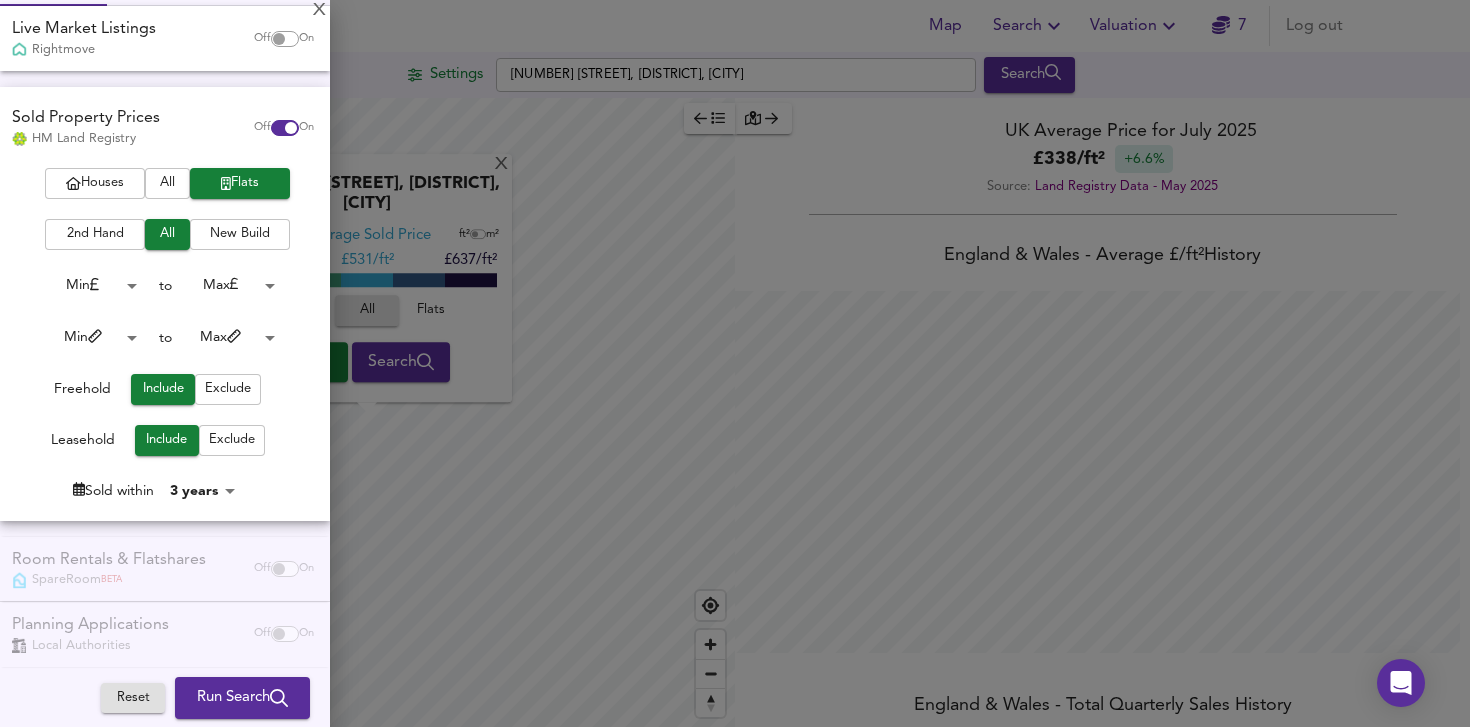scroll, scrollTop: 124, scrollLeft: 0, axis: vertical 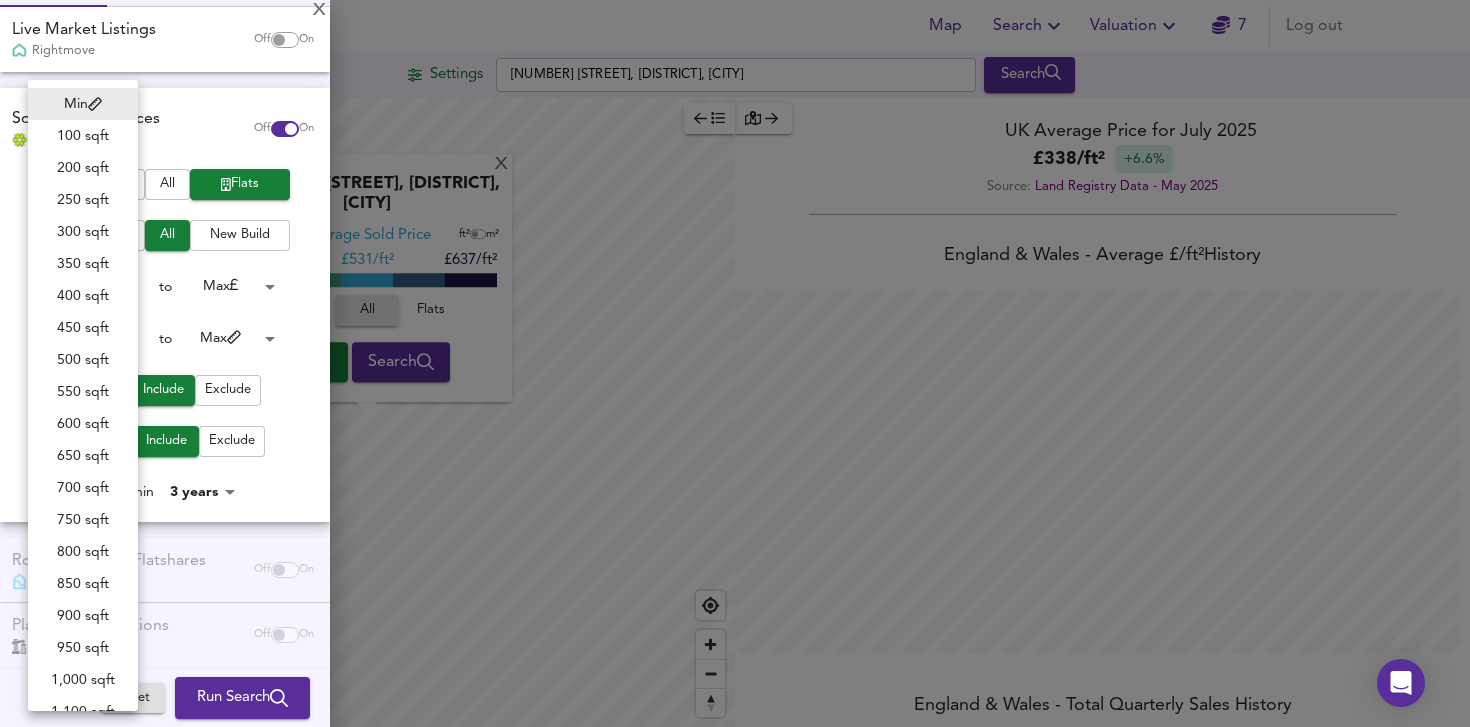 click on "Map Search Valuation    7 Log out        Settings     [NUMBER] [STREET], [DISTRICT], [CITY]        Search      X [NUMBER] [STREET], [DISTRICT], [CITY] Average Sold Price ft²   m² £425/ft² £ 531/ft² £637/ft² Houses All Flats     Search         Legend       UK Average Price   for July 2025 £ 338 / ft²      +6.6% Source:   Land Registry Data - May 2025 England & Wales - Average £/ ft²  History England & Wales - Total Quarterly Sales History X Map Settings Basemap          Default hybrid Heatmap          Average Price landworth 2D   View Dynamic Heatmap   On Show Postcodes Show Boroughs 2D 3D Find Me X Property Search Radius   ½ mile 805 Sales Rentals Planning    Live Market Listings   Rightmove Off   On     Sold Property Prices   HM Land Registry Off   On    Houses All   Flats 2nd Hand All New Build Min   0 to Max   200000000 Min   0 to Max   100000 Freehold    Include Exclude Leasehold  Include Exclude   Sold within 36" at bounding box center [735, 363] 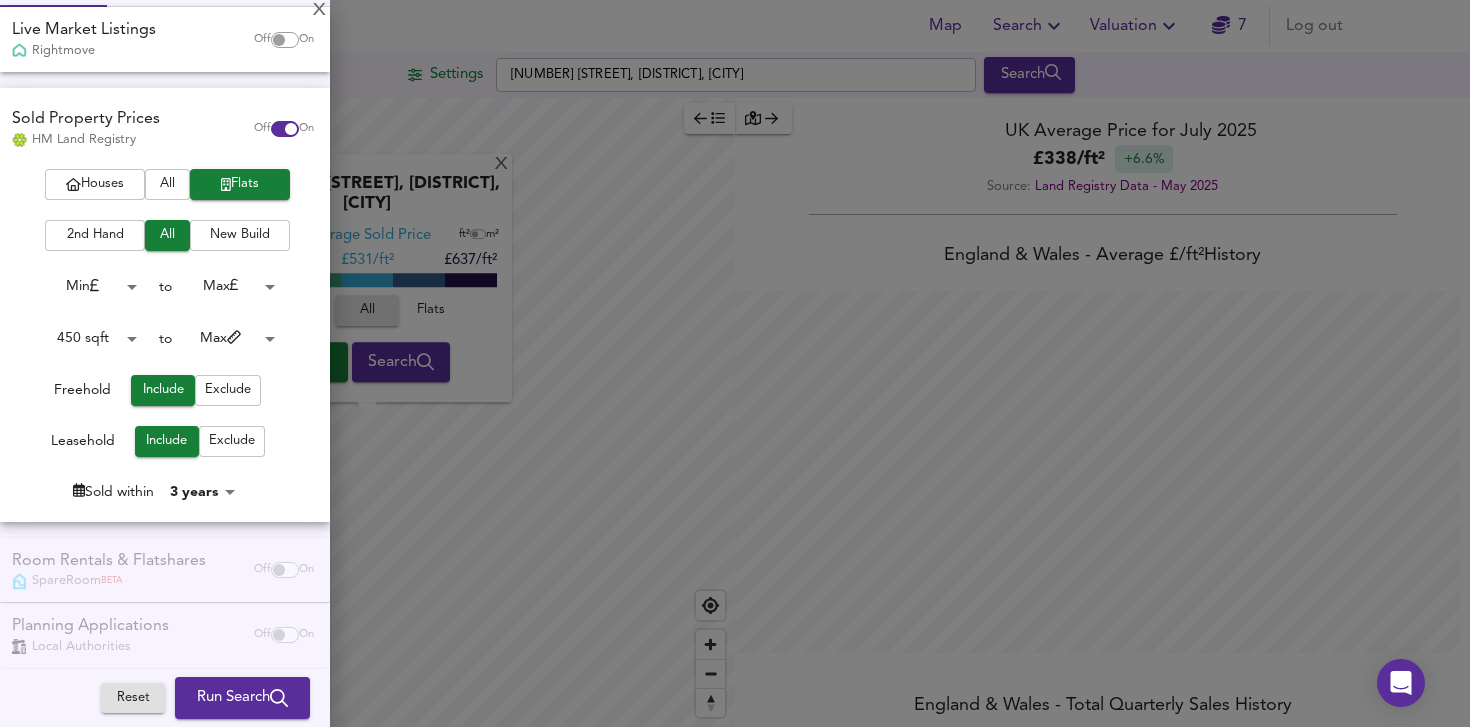 click on "Map Search Valuation    7 Log out        Settings     [NUMBER] [STREET], [DISTRICT], [CITY]        Search      X [NUMBER] [STREET], [DISTRICT], [CITY] Average Sold Price ft²   m² £425/ft² £ 531/ft² £637/ft² Houses All Flats     Search         Legend       UK Average Price   for July 2025 £ 338 / ft²      +6.6% Source:   Land Registry Data - May 2025 England & Wales - Average £/ ft²  History England & Wales - Total Quarterly Sales History X Map Settings Basemap          Default hybrid Heatmap          Average Price landworth 2D   View Dynamic Heatmap   On Show Postcodes Show Boroughs 2D 3D Find Me X Property Search Radius   ½ mile 805 Sales Rentals Planning    Live Market Listings   Rightmove Off   On     Sold Property Prices   HM Land Registry Off   On    Houses All   Flats 2nd Hand All New Build Min   0 to Max   200000000 450 sqft 450 to Max   100000 Freehold    Include Exclude Leasehold  Include Exclude   Sold within" at bounding box center [735, 363] 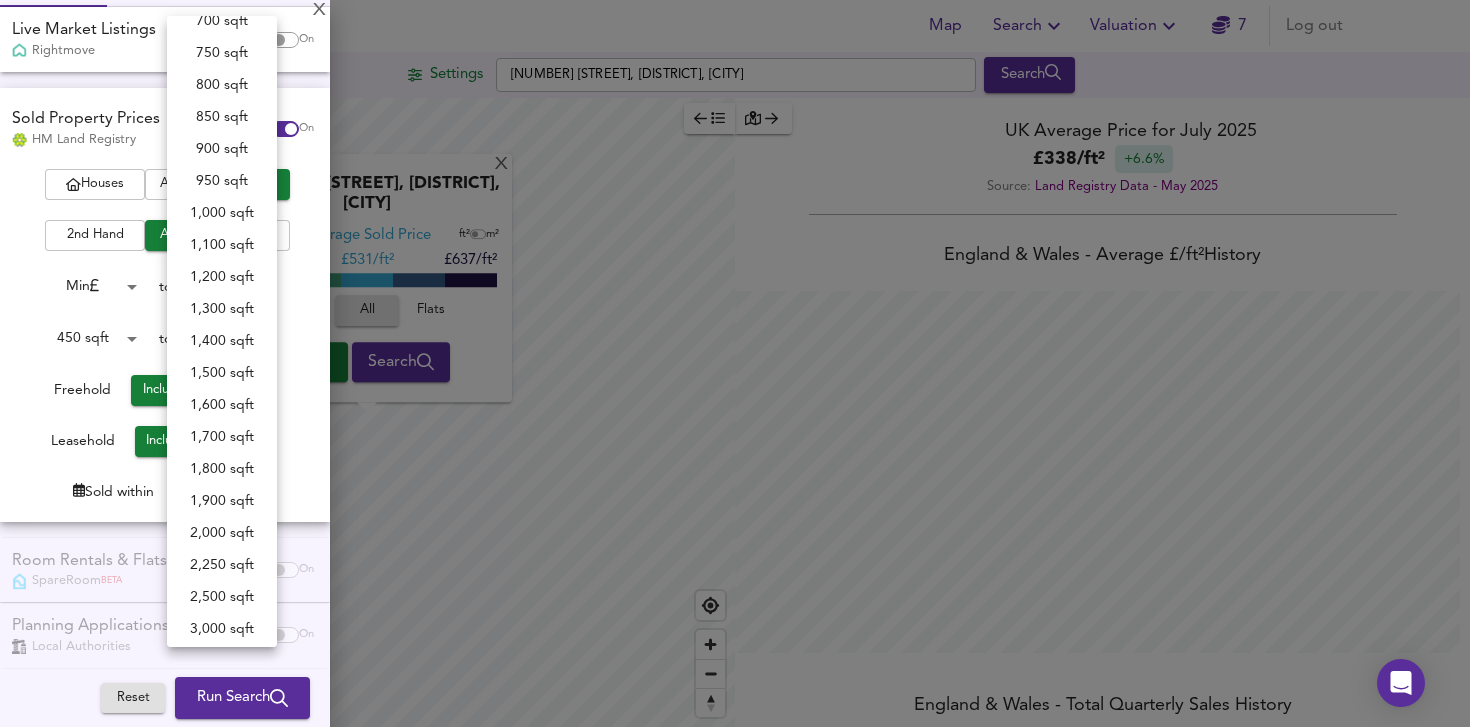 scroll, scrollTop: 178, scrollLeft: 0, axis: vertical 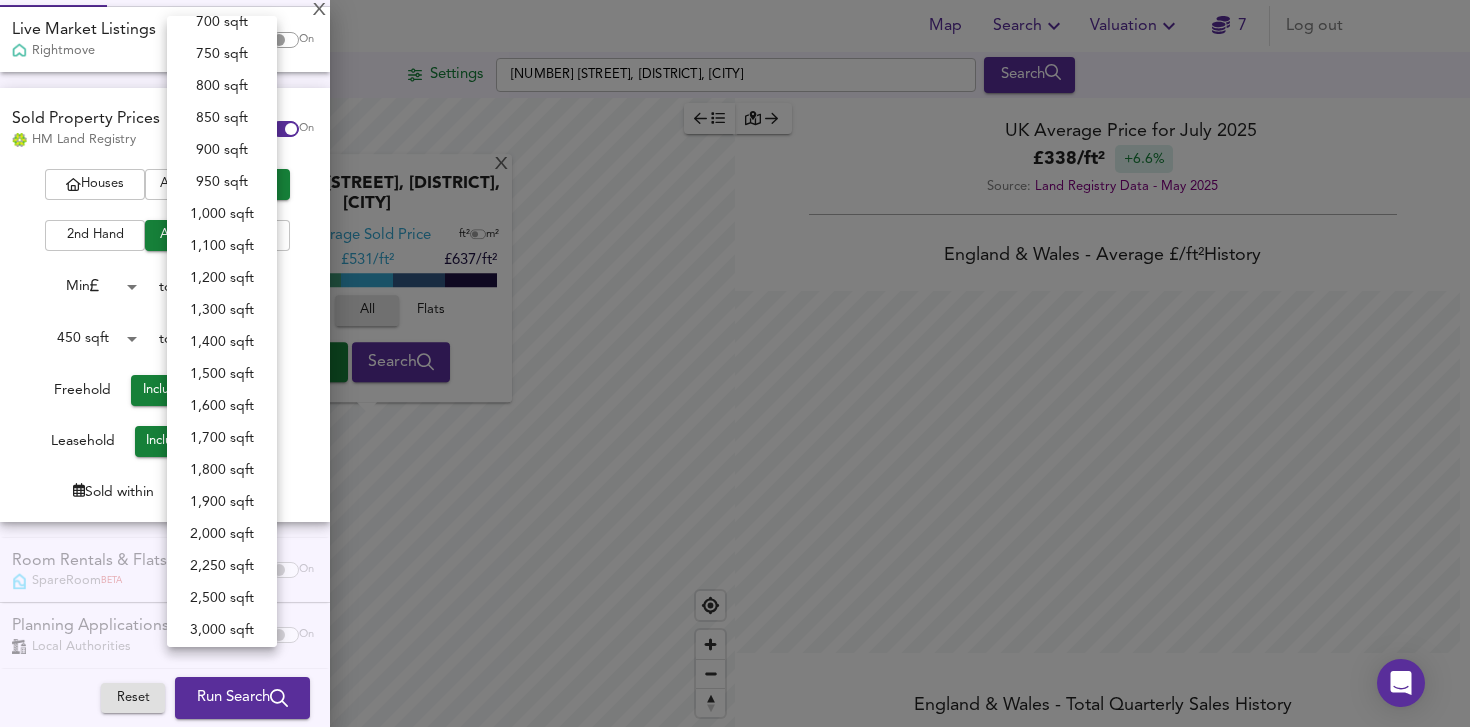 click on "1,000 sqft" at bounding box center (222, 214) 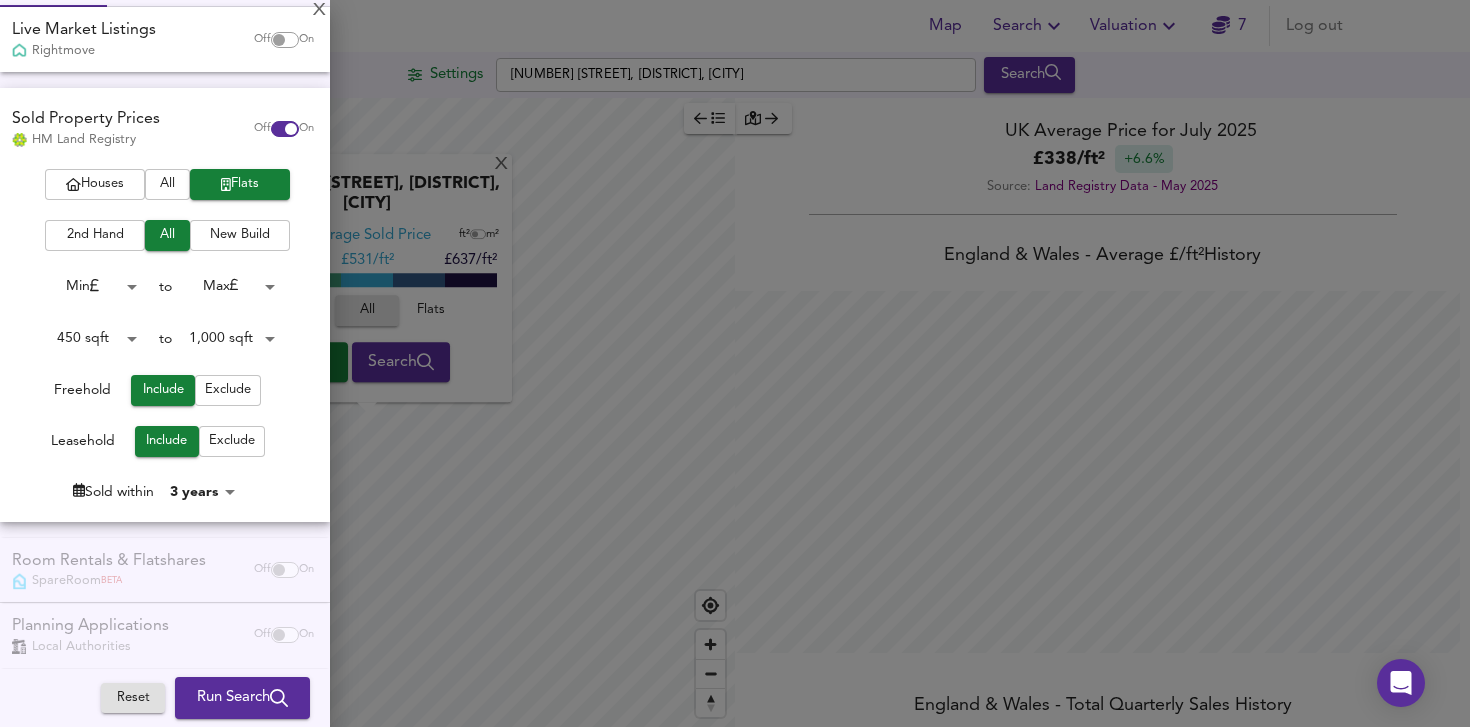 click on "Run Search" at bounding box center (242, 698) 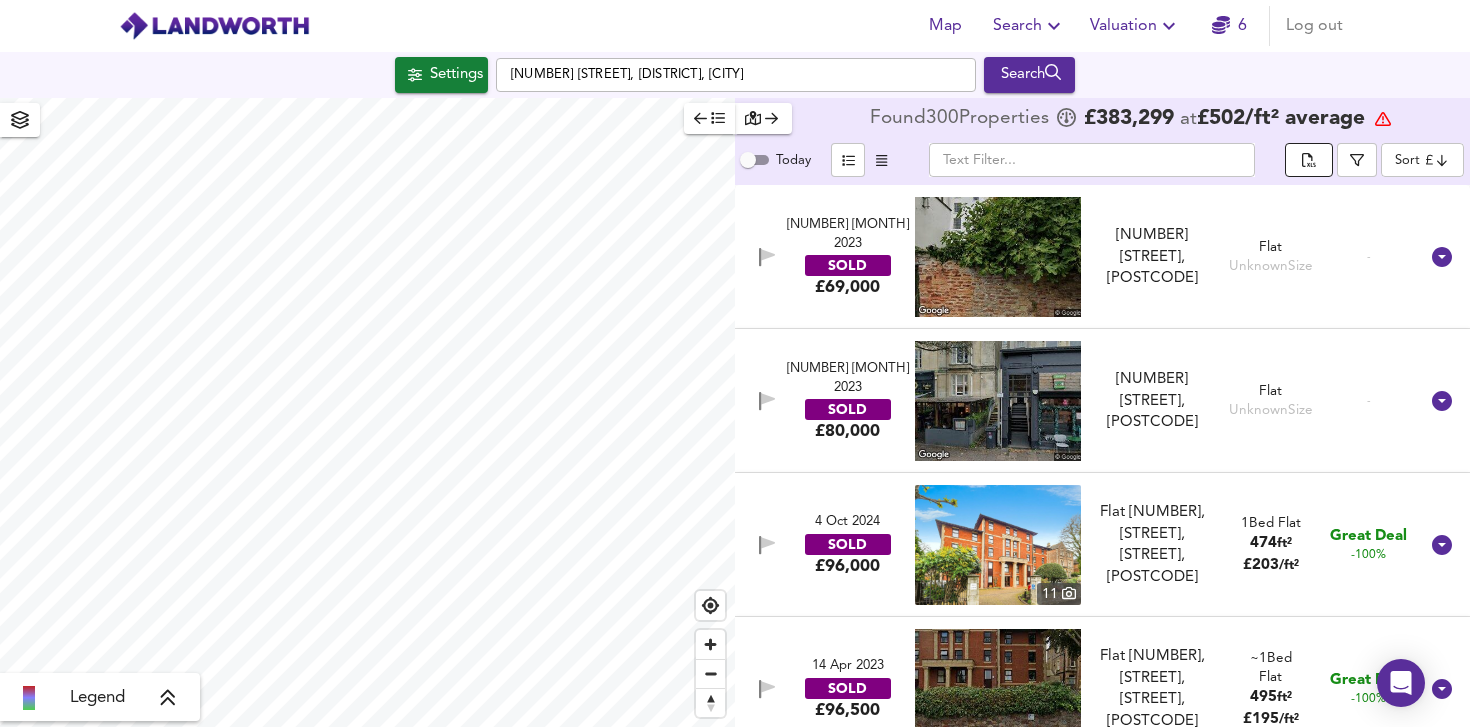 click at bounding box center [1309, 160] 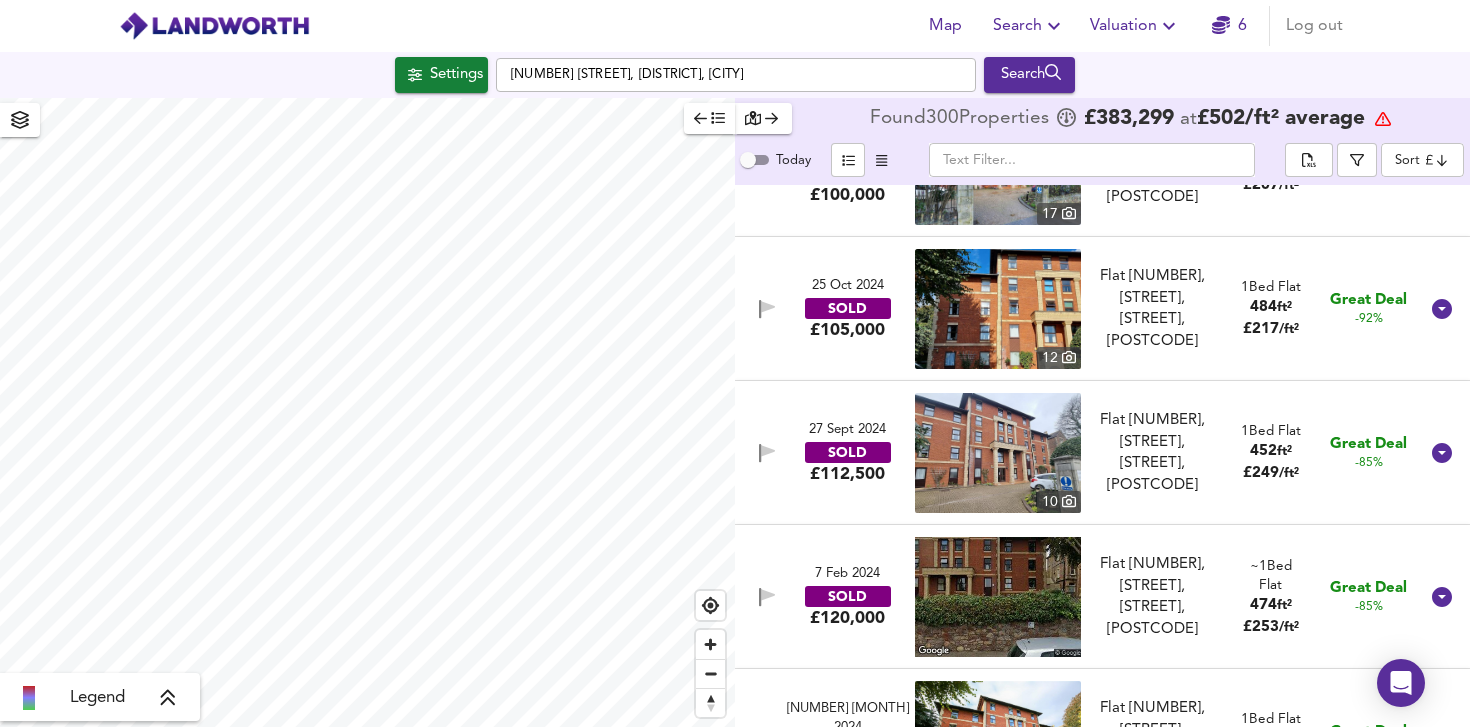 scroll, scrollTop: 0, scrollLeft: 0, axis: both 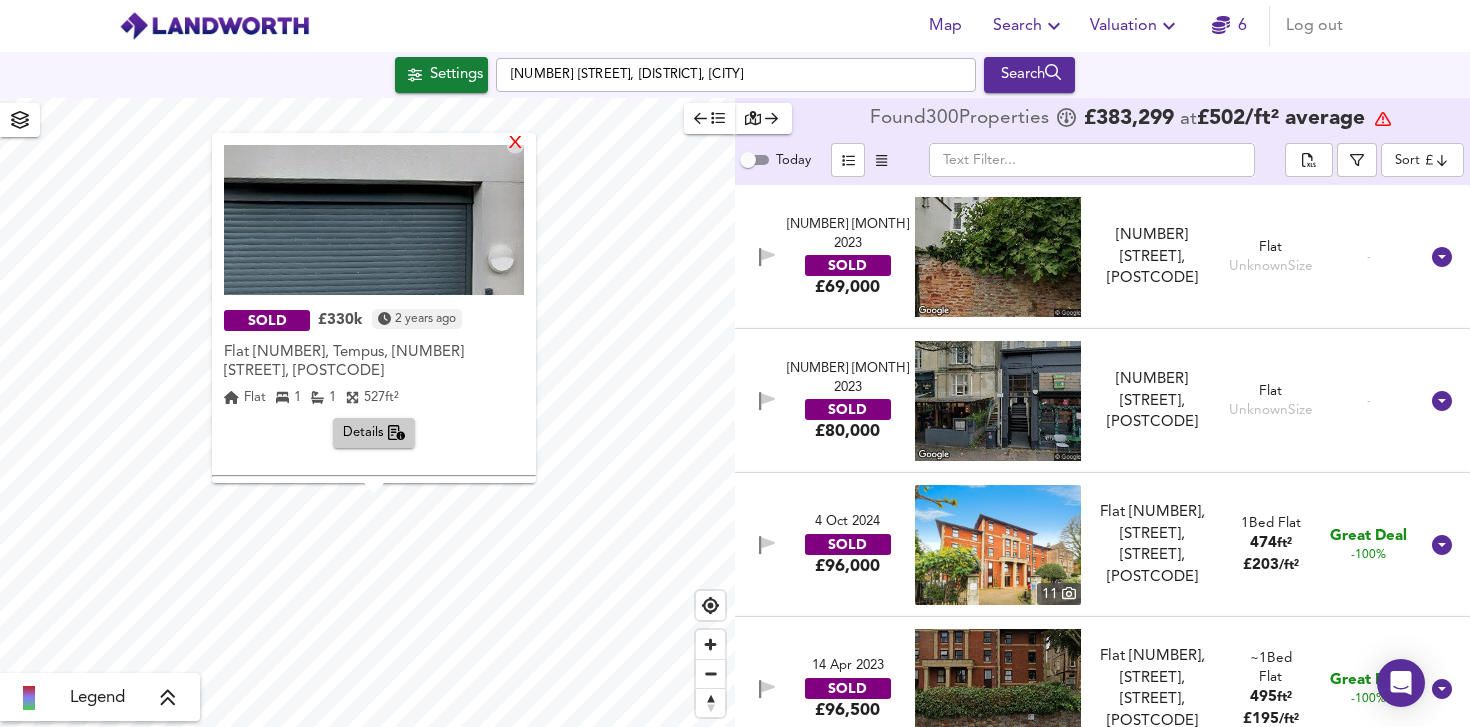 click on "X" at bounding box center [515, 144] 